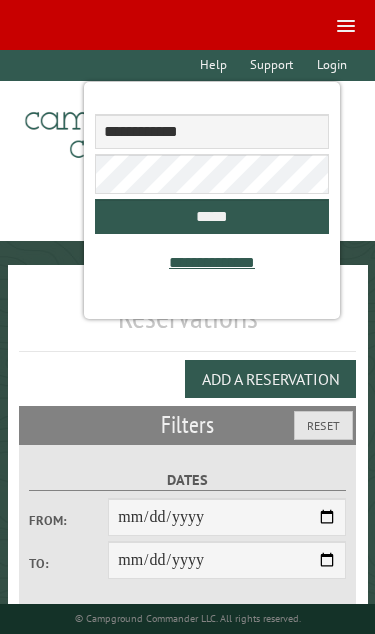 scroll, scrollTop: 0, scrollLeft: 0, axis: both 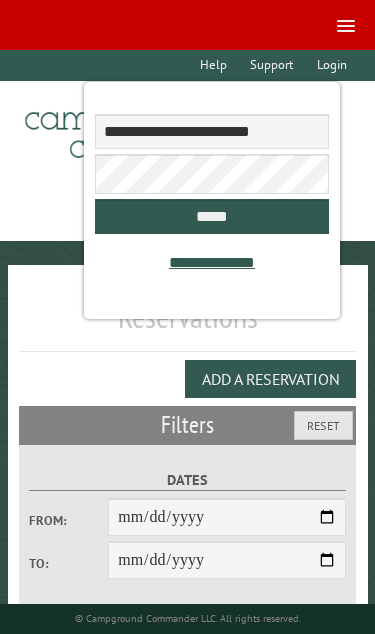 type on "**********" 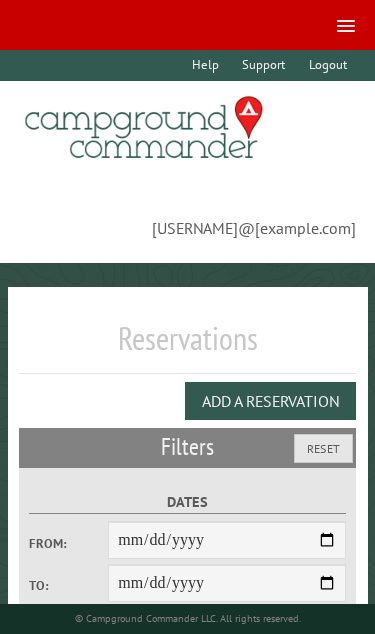 select on "**" 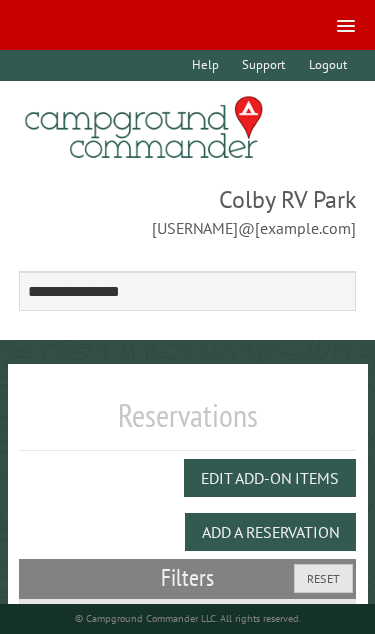 select on "***" 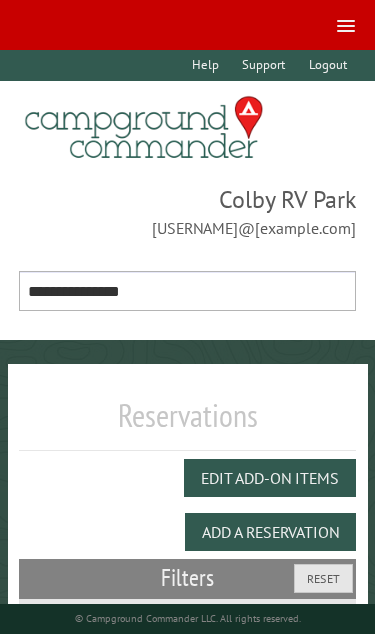 click on "**********" at bounding box center (188, 291) 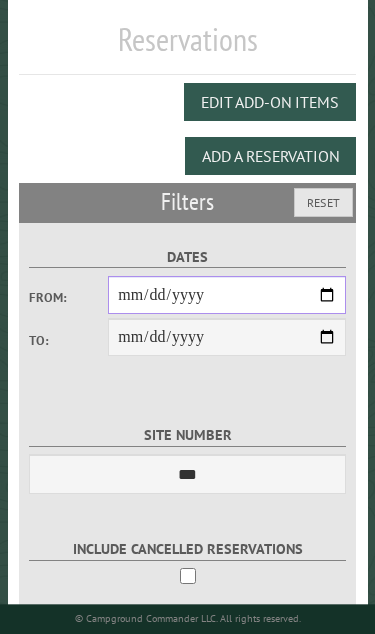 click on "**********" at bounding box center [227, 295] 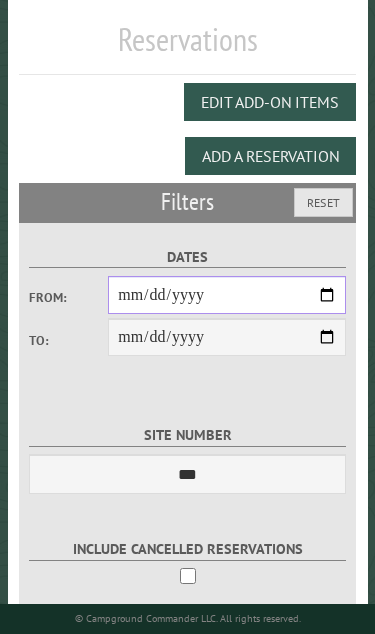 type on "**********" 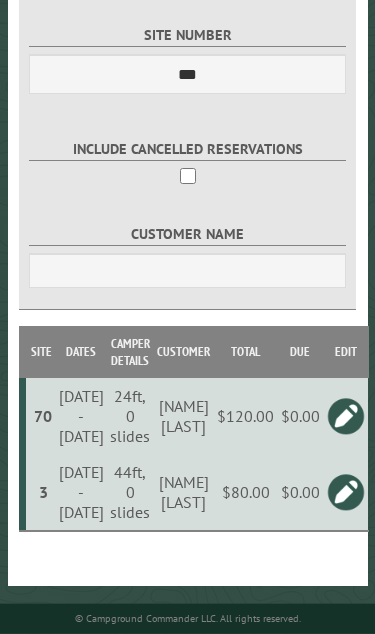 scroll, scrollTop: 789, scrollLeft: 0, axis: vertical 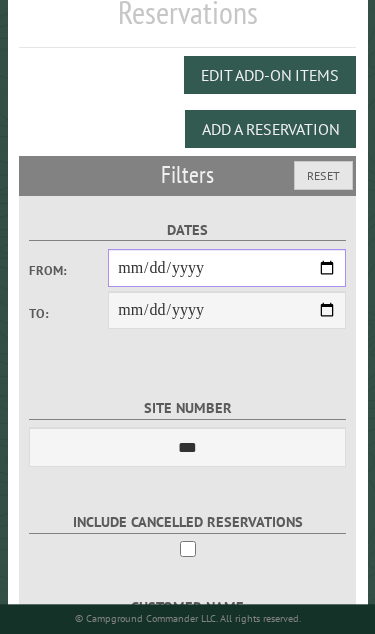 click on "**********" at bounding box center [227, 268] 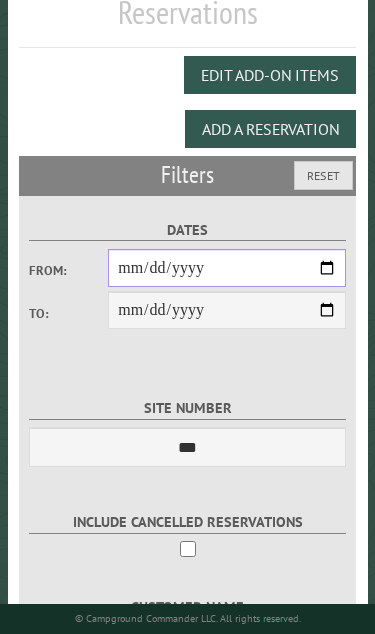 type on "**********" 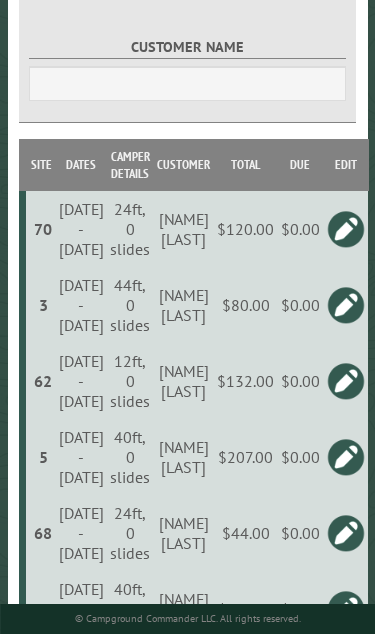 scroll, scrollTop: 963, scrollLeft: 28, axis: both 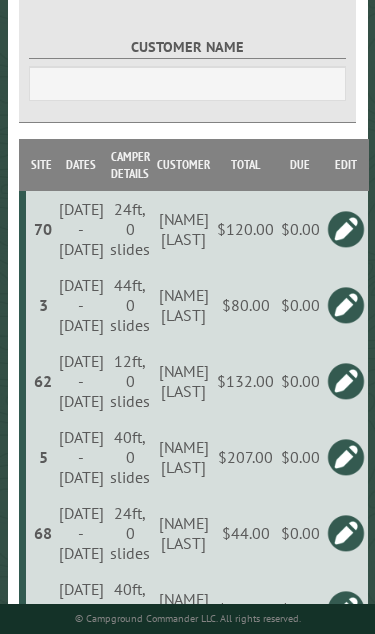 click at bounding box center (346, 457) 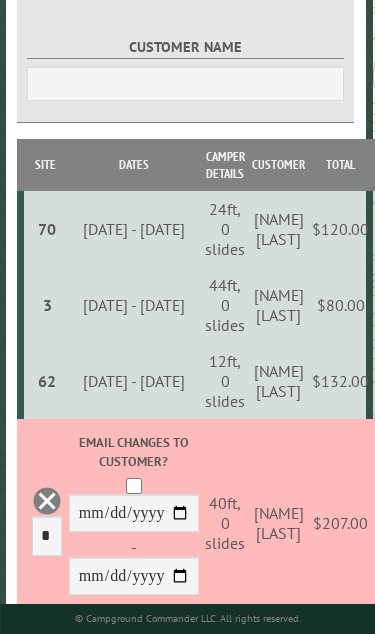 scroll, scrollTop: 963, scrollLeft: 0, axis: vertical 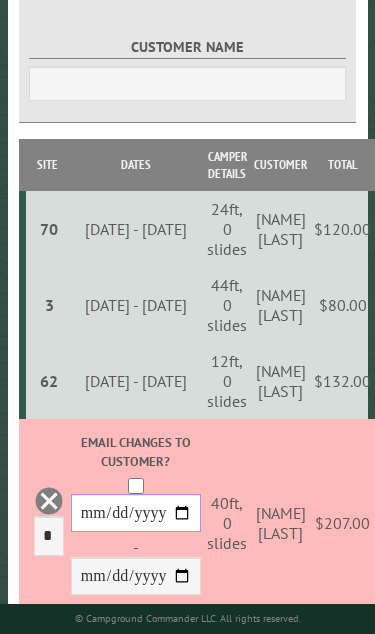 click on "**********" at bounding box center (136, 513) 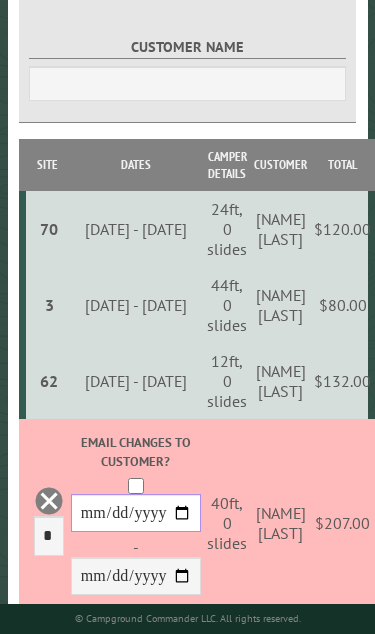 type on "**********" 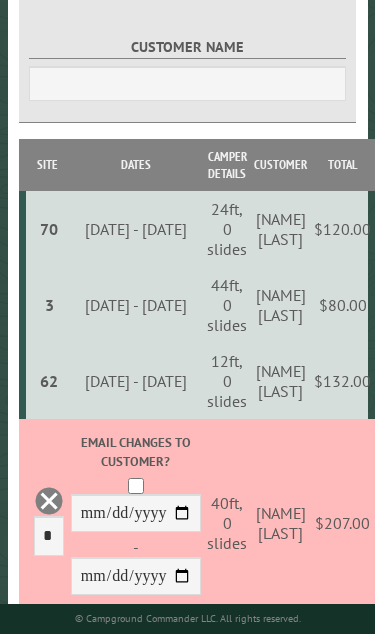 click on "Save" at bounding box center [136, 609] 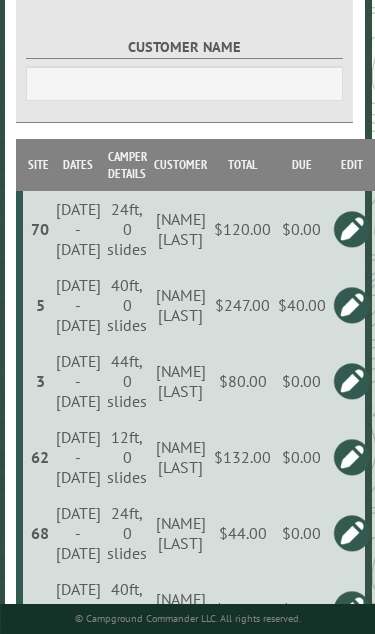 scroll, scrollTop: 963, scrollLeft: 36, axis: both 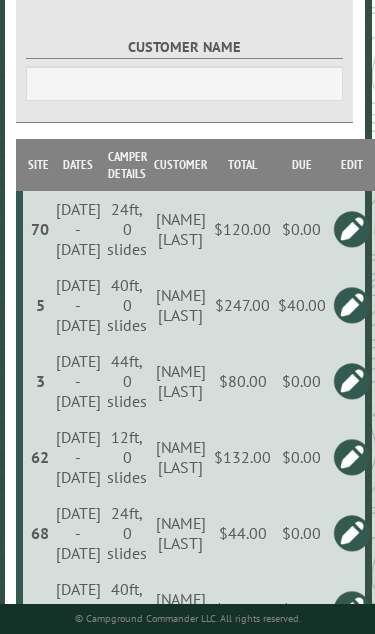 click on "$40.00" at bounding box center (302, 305) 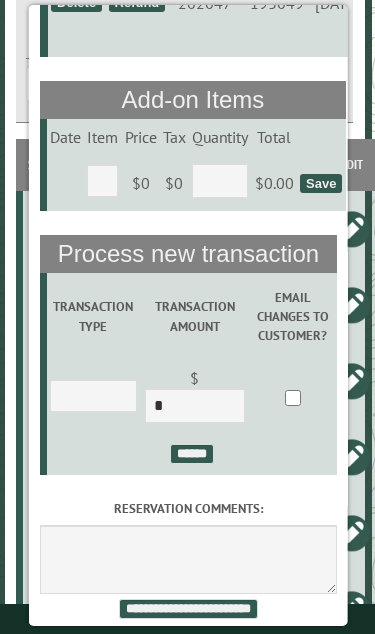 scroll, scrollTop: 261, scrollLeft: 0, axis: vertical 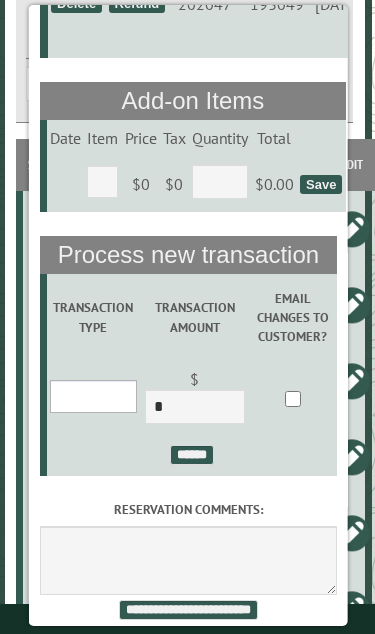 click on "**********" at bounding box center (92, 396) 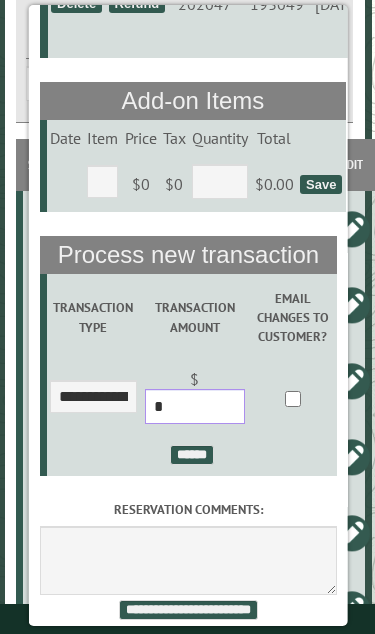 click on "*" at bounding box center [194, 406] 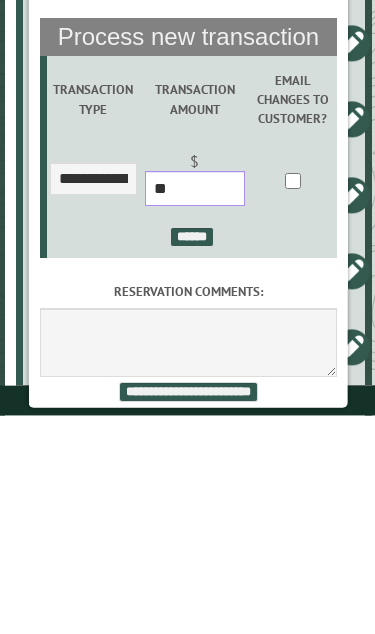 type on "**" 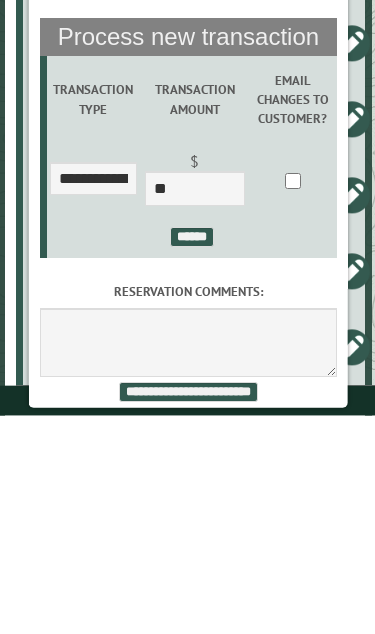 click on "******" at bounding box center [191, 455] 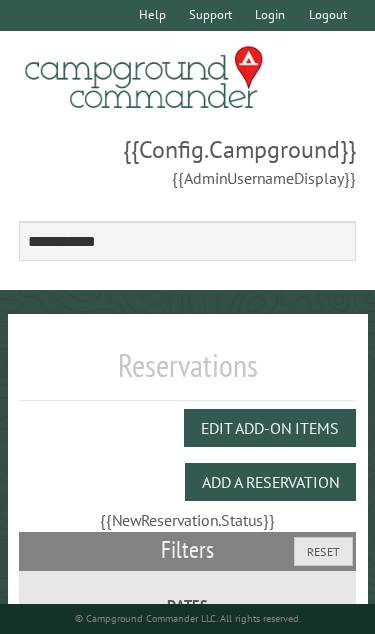 scroll, scrollTop: 0, scrollLeft: 0, axis: both 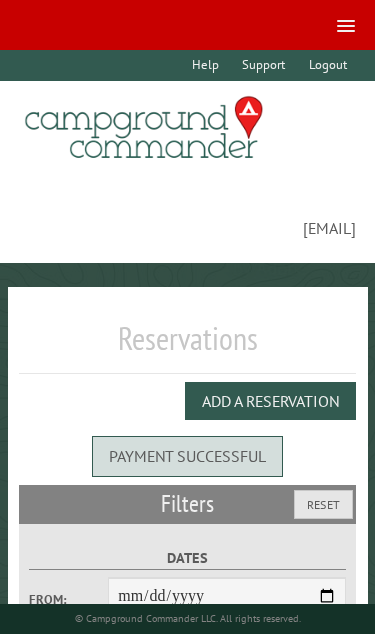 select on "**" 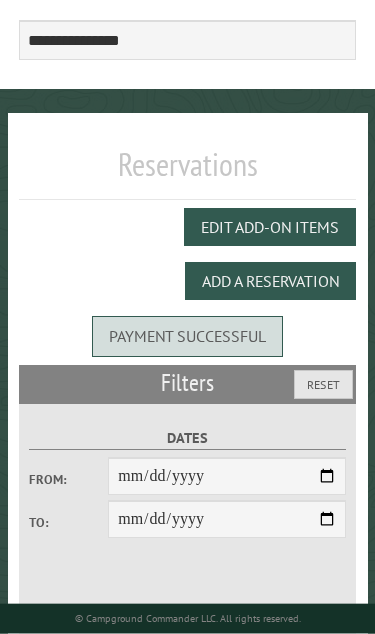 scroll, scrollTop: 252, scrollLeft: 0, axis: vertical 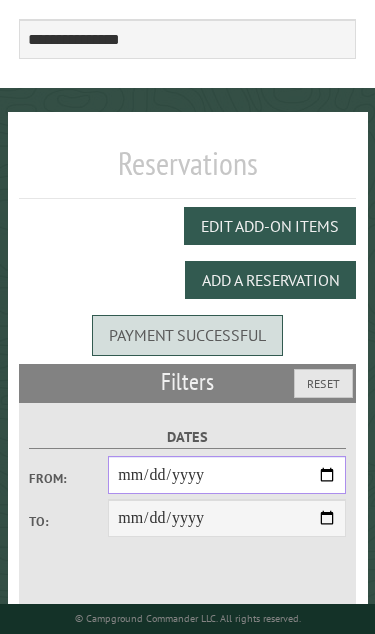 click on "From:" at bounding box center [227, 475] 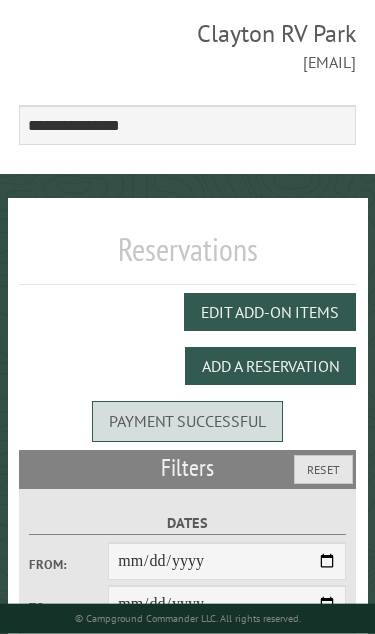 scroll, scrollTop: 0, scrollLeft: 0, axis: both 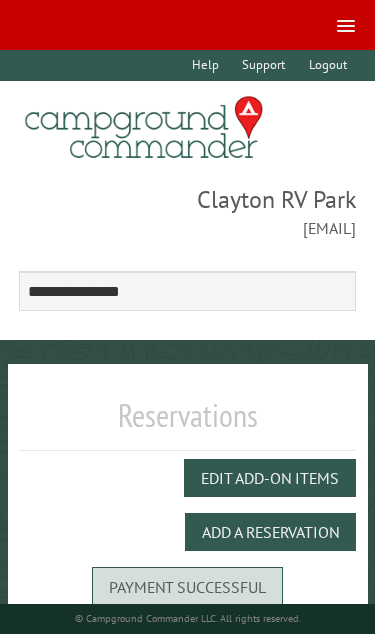 click at bounding box center [342, 24] 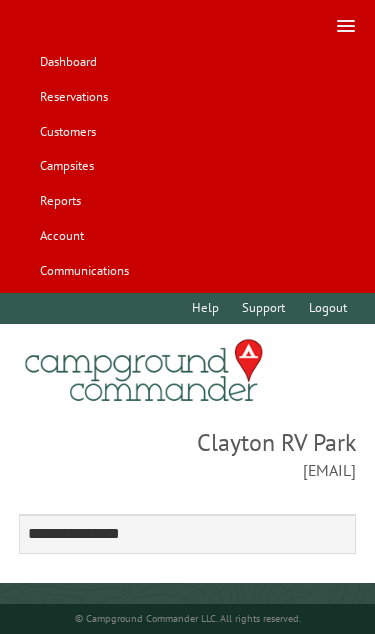 click on "Dashboard" at bounding box center [68, 62] 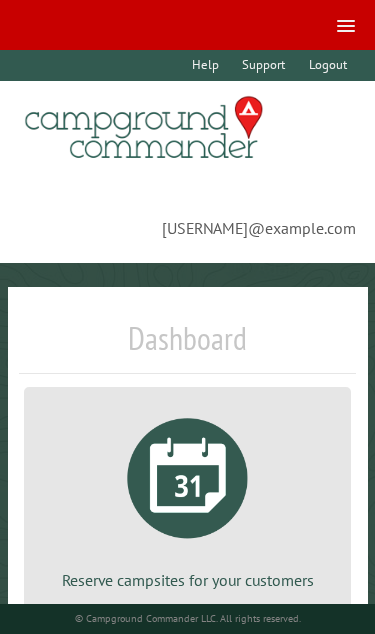 scroll, scrollTop: 0, scrollLeft: 0, axis: both 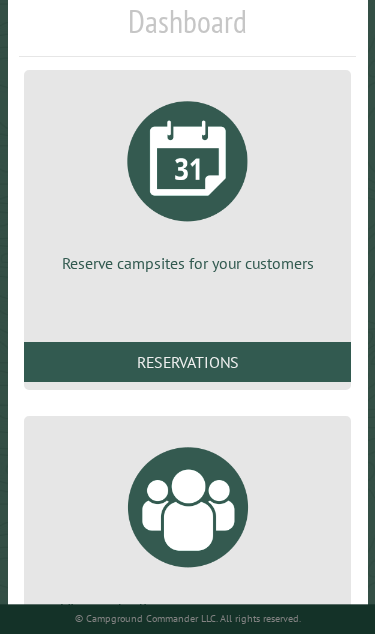 click on "Reservations" at bounding box center (188, 362) 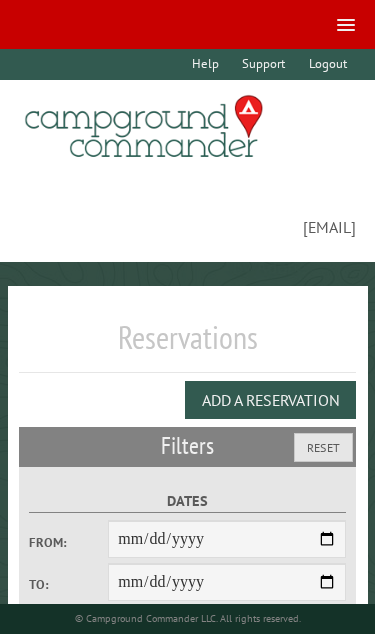 select on "**" 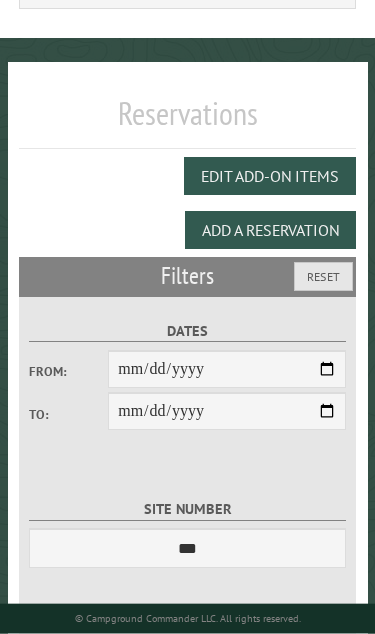 scroll, scrollTop: 313, scrollLeft: 0, axis: vertical 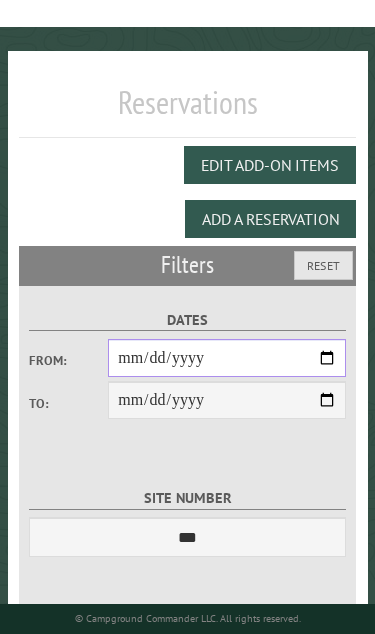 click on "From:" at bounding box center [227, 358] 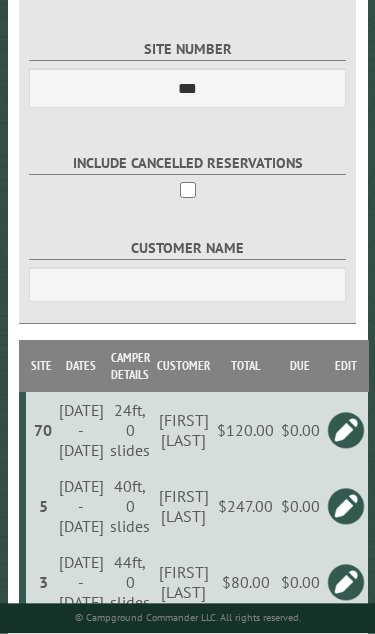 scroll, scrollTop: 761, scrollLeft: 0, axis: vertical 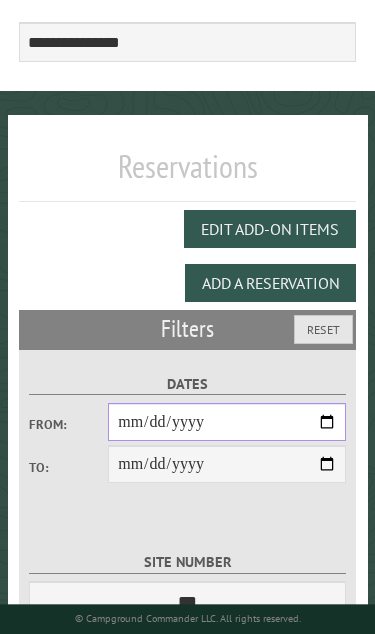 click on "**********" at bounding box center [227, 422] 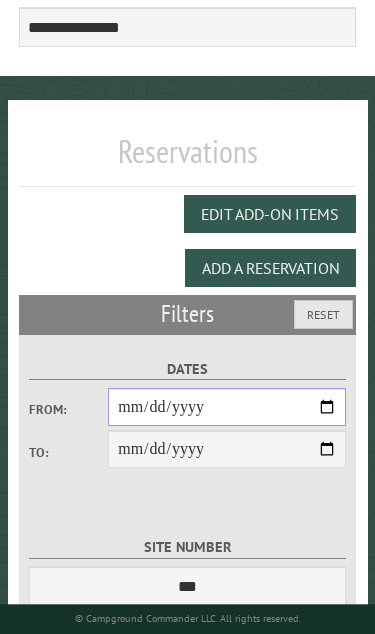 click on "**********" at bounding box center [227, 407] 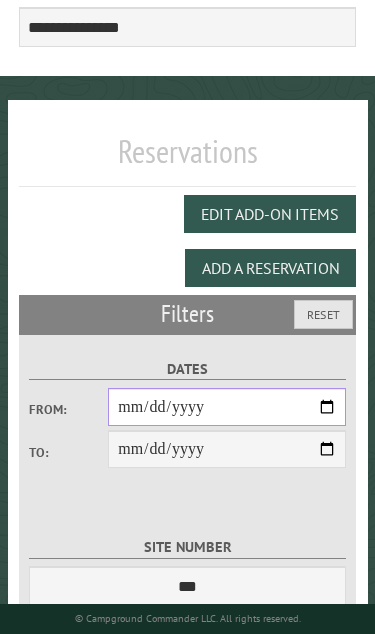 type on "**********" 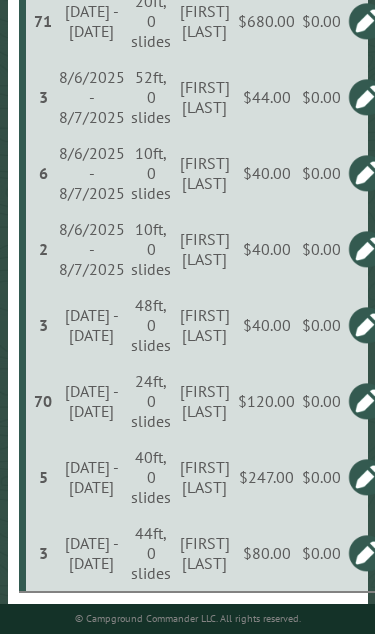 scroll, scrollTop: 1171, scrollLeft: 40, axis: both 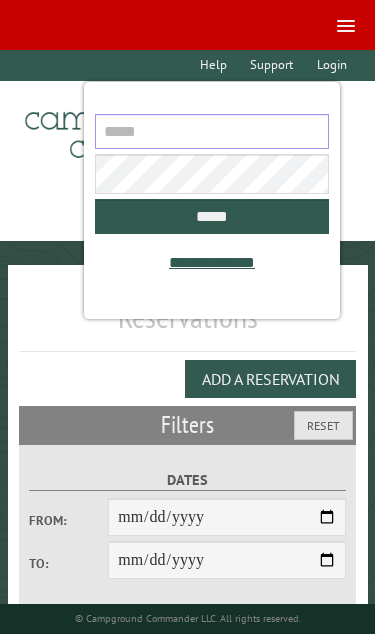click at bounding box center (211, 131) 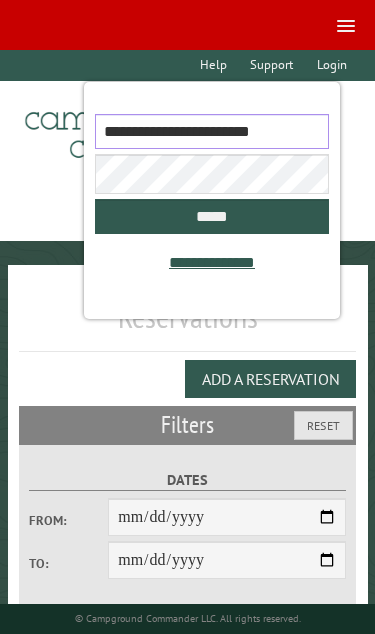 type on "**********" 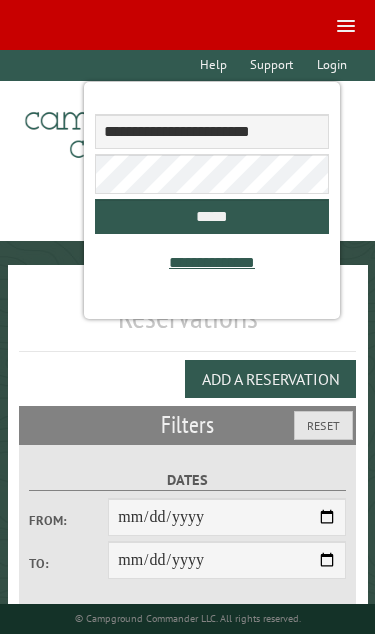 click on "*****" at bounding box center (211, 216) 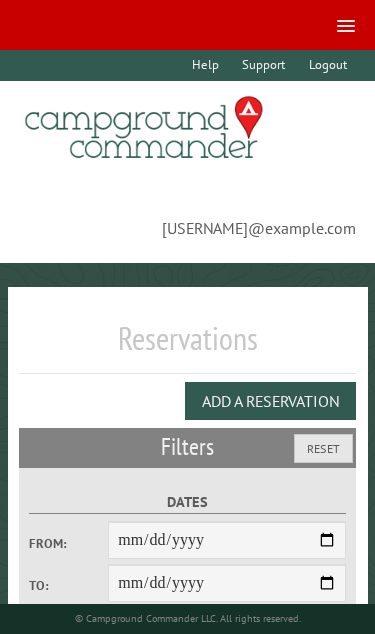 select on "**" 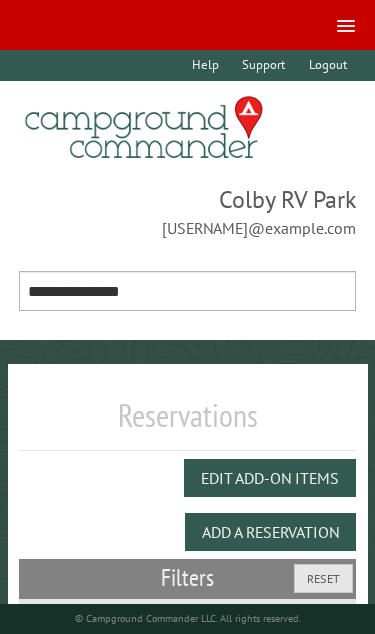 click on "**********" at bounding box center (188, 291) 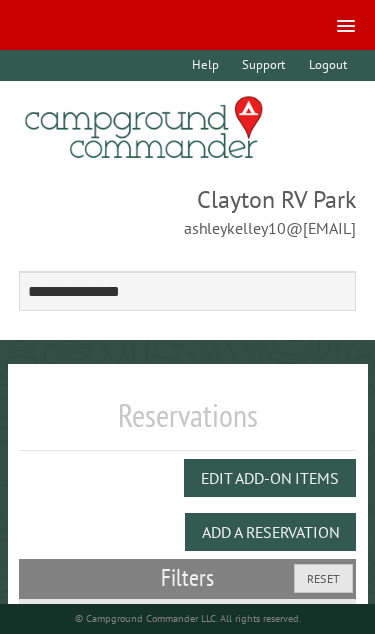 scroll, scrollTop: 0, scrollLeft: 0, axis: both 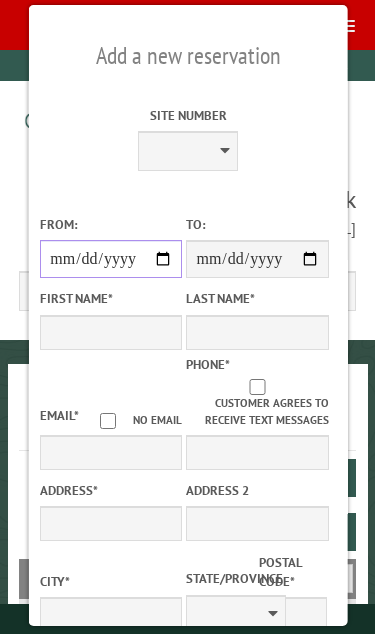 click on "From:" at bounding box center [110, 259] 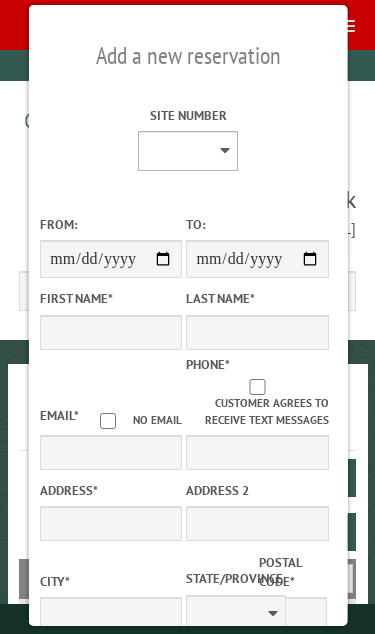 click on "* * * * * * * * ** ** ** ** ** ** ** ** ** ** ** ** ** ** ** ** ** ** ** ** ** ** ** ** ** ** ** ** ** ** ** ** ** ** ** ** ** ** ** ** ** ** ** ** ** ** *** *** *** *** ***" at bounding box center (188, 151) 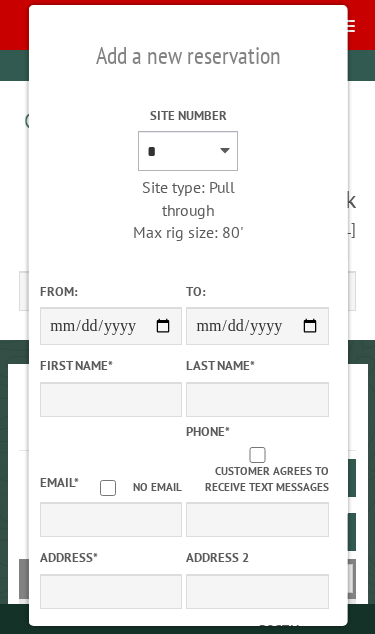 type on "*****" 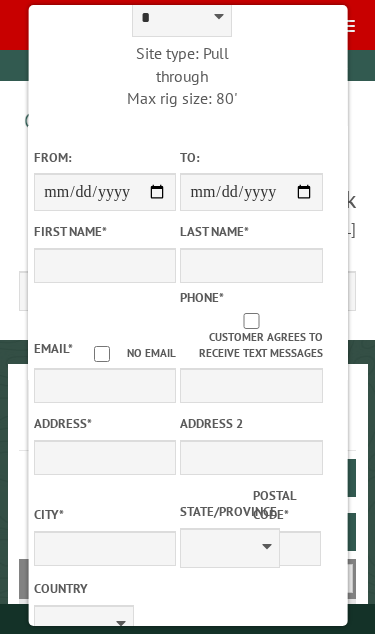 scroll, scrollTop: 133, scrollLeft: 6, axis: both 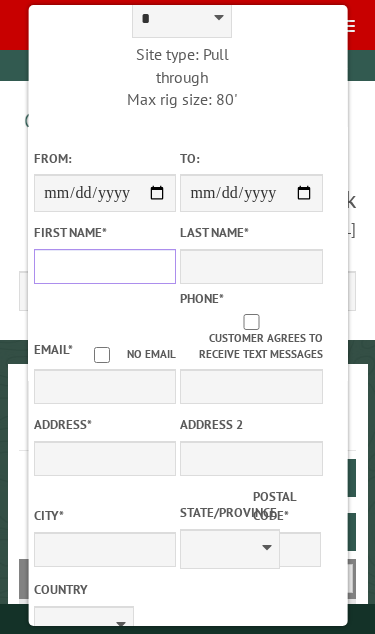 click on "First Name *" at bounding box center [104, 266] 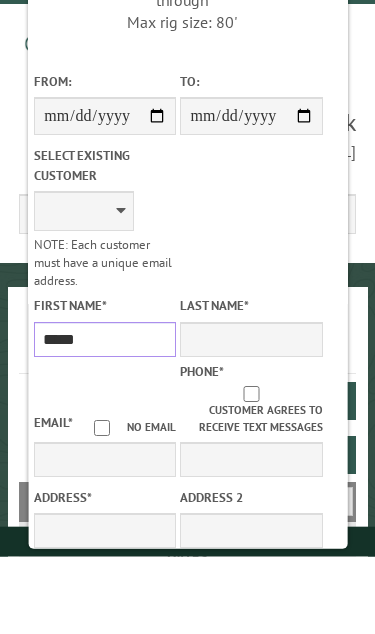 type on "*****" 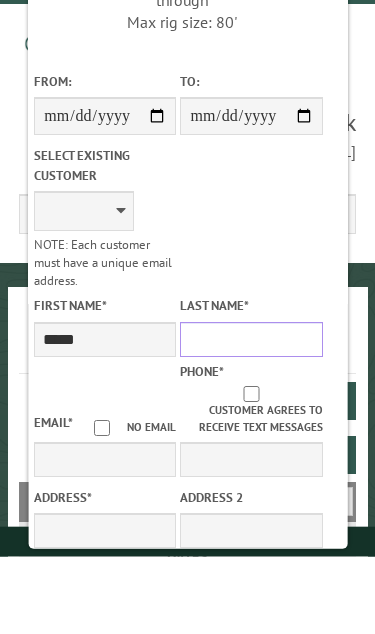 click on "Last Name *" at bounding box center (251, 416) 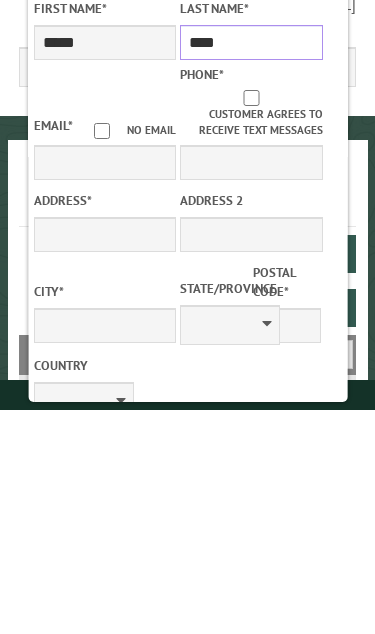 type on "****" 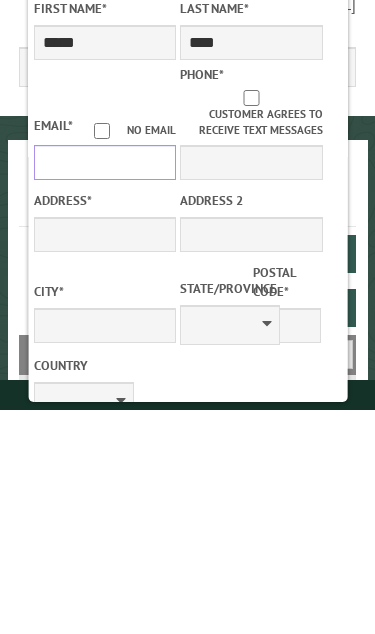 click on "Email *" at bounding box center (104, 386) 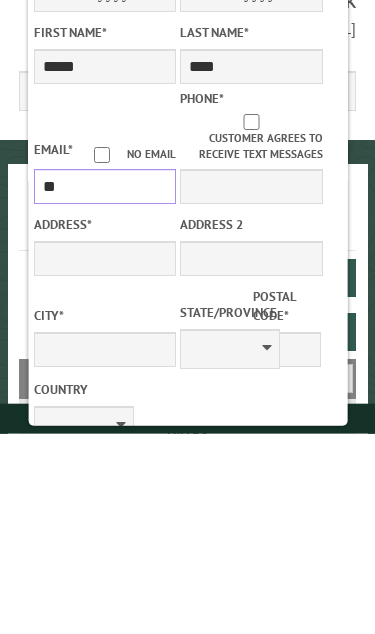 type on "*" 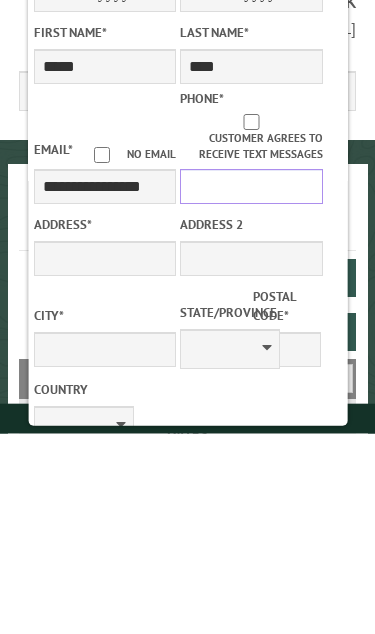click on "Phone *" at bounding box center (251, 386) 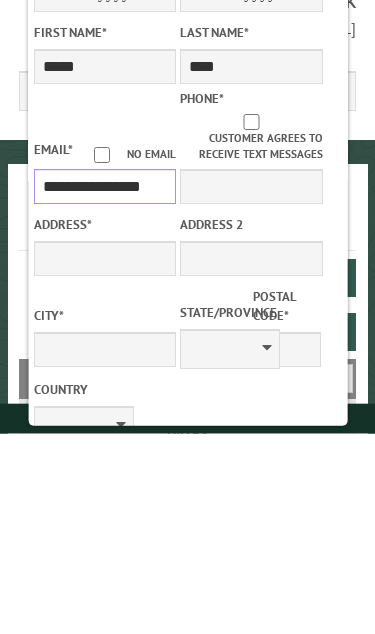 click on "**********" at bounding box center (104, 386) 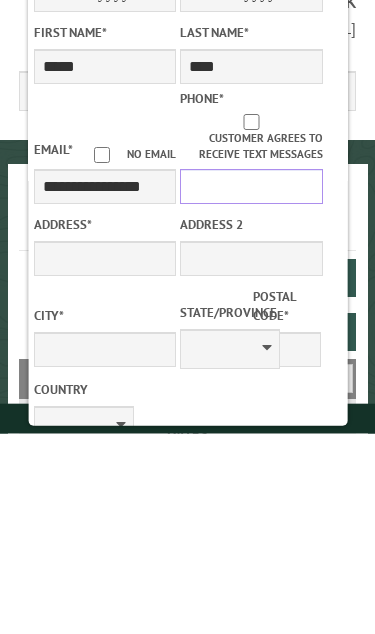 click on "Phone *" at bounding box center [251, 386] 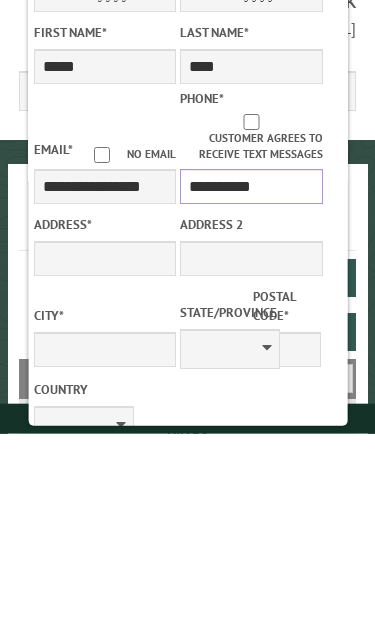 type on "**********" 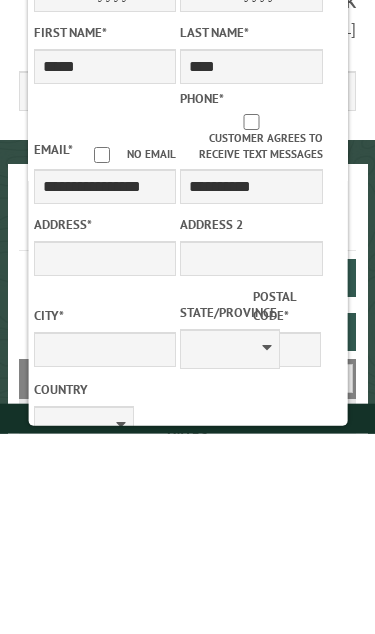 scroll, scrollTop: 200, scrollLeft: 0, axis: vertical 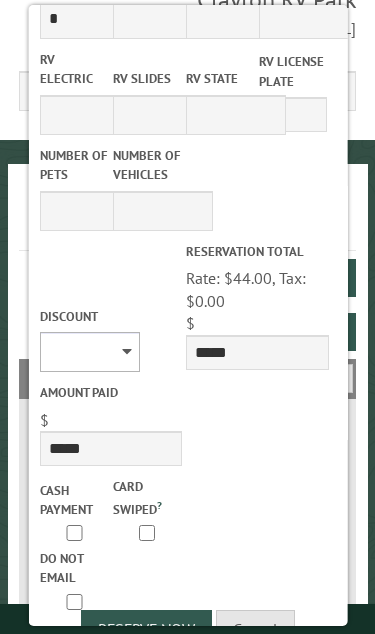 click on "******** *******" at bounding box center [89, 352] 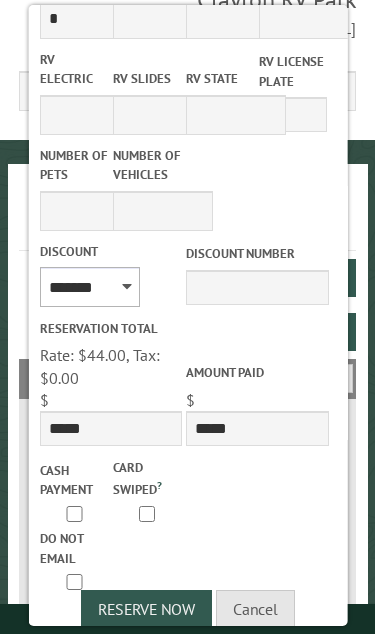 type on "*****" 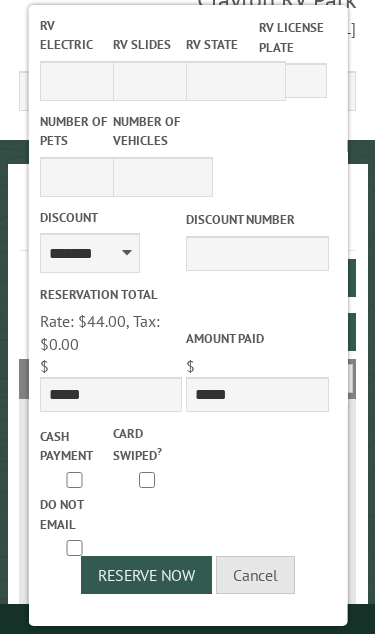 scroll, scrollTop: 887, scrollLeft: -1, axis: both 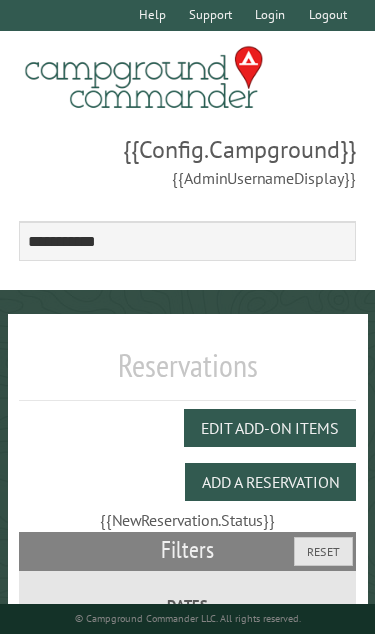 select on "**********" 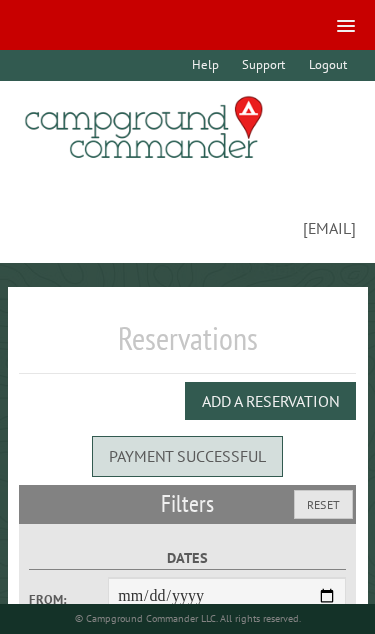 select on "**" 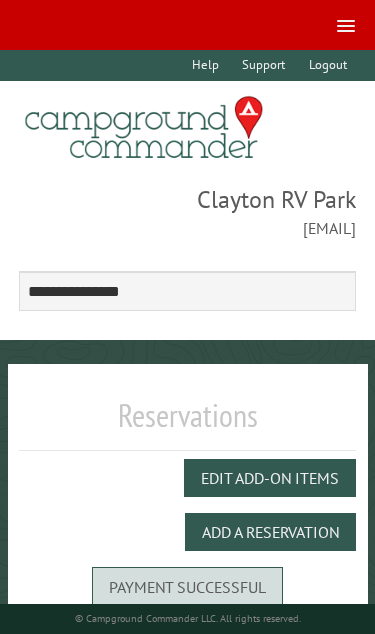 select on "***" 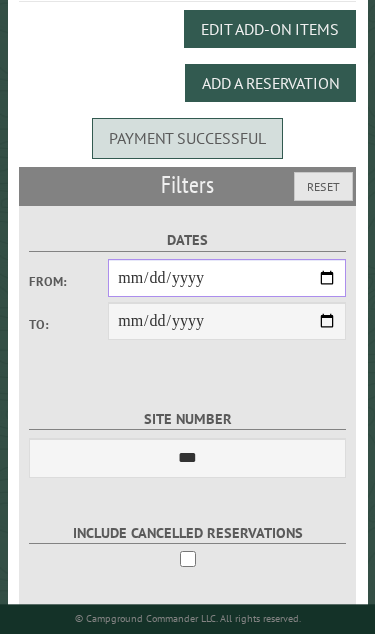 click on "From:" at bounding box center [227, 278] 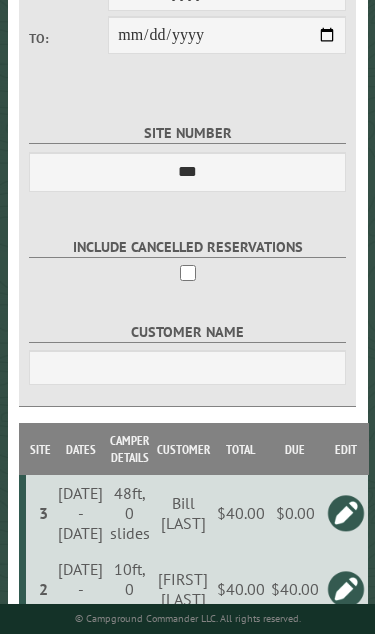 scroll, scrollTop: 735, scrollLeft: 0, axis: vertical 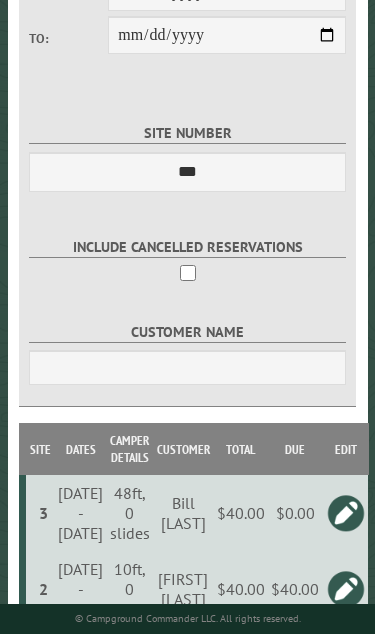 click at bounding box center (346, 589) 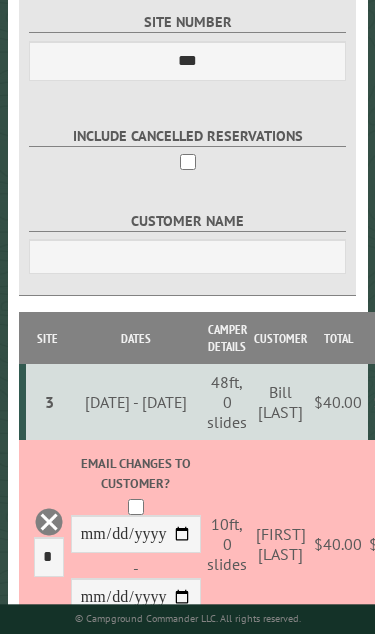 scroll, scrollTop: 846, scrollLeft: 0, axis: vertical 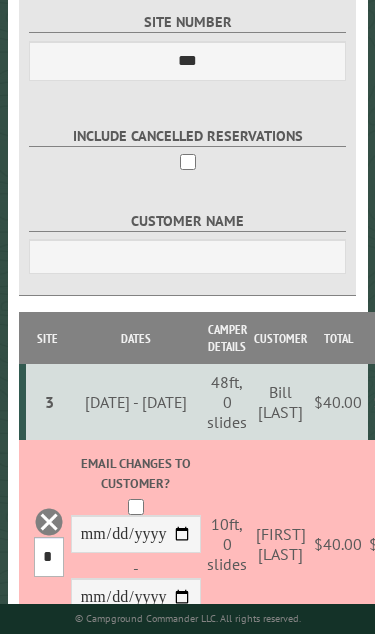 click on "*** * * * * * * * * ** ** ** ** ** ** ** ** ** ** ** ** ** ** ** ** ** ** ** ** ** ** ** ** ** ** ** ** ** ** ** ** ** ** ** ** ** ** ** ** ** ** ** ** ** ** *** *** *** *** ***" at bounding box center (49, 557) 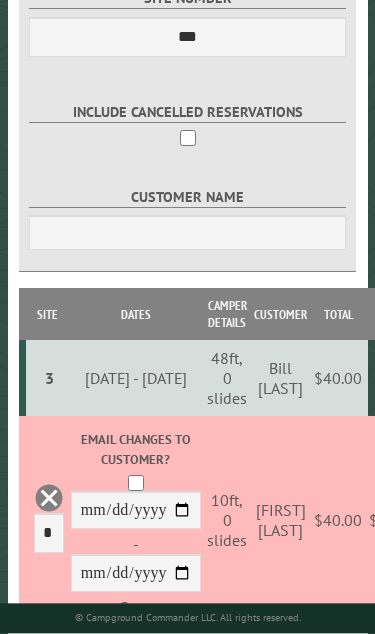 scroll, scrollTop: 869, scrollLeft: 0, axis: vertical 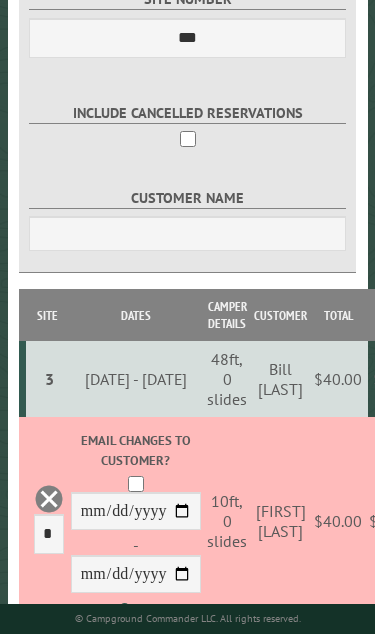 click on "Save" at bounding box center [136, 608] 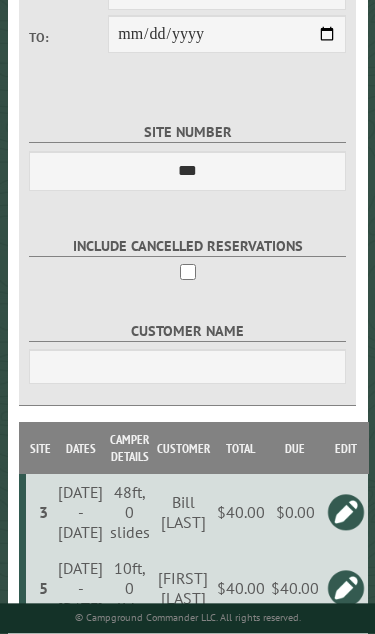 scroll, scrollTop: 735, scrollLeft: 0, axis: vertical 